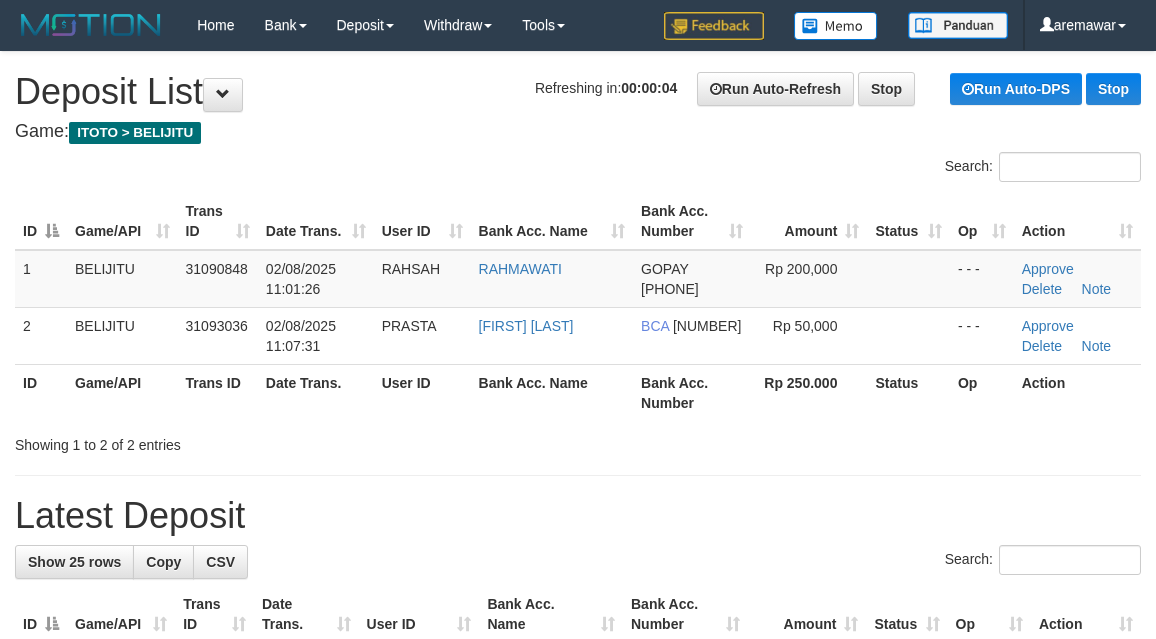 scroll, scrollTop: 0, scrollLeft: 0, axis: both 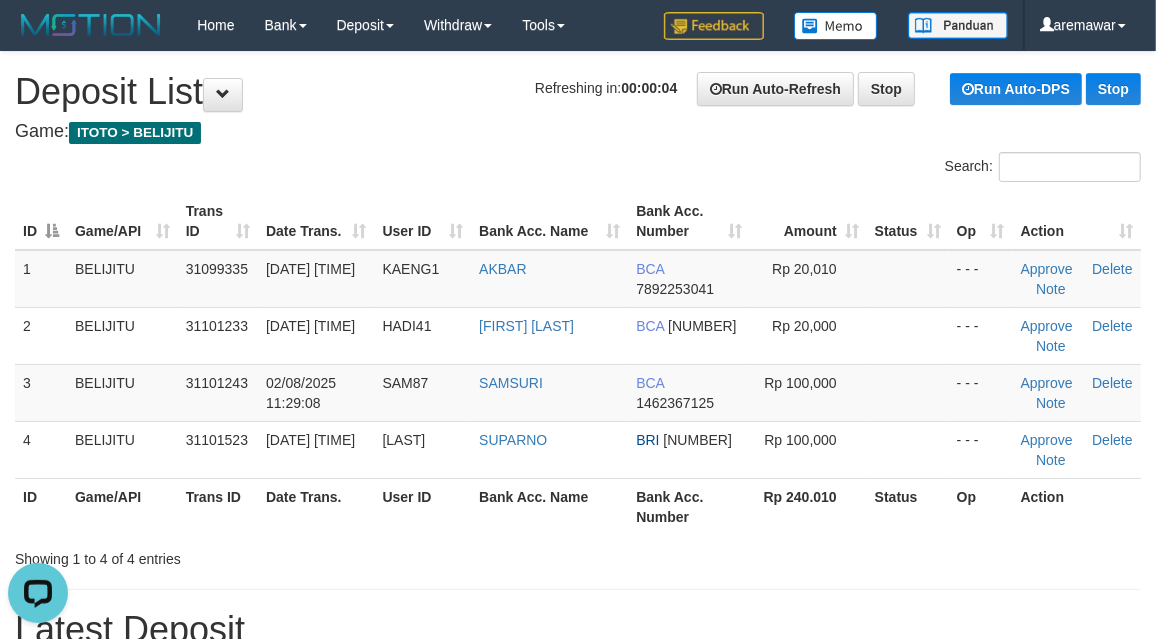 click on "Game:   ITOTO > BELIJITU" at bounding box center (578, 132) 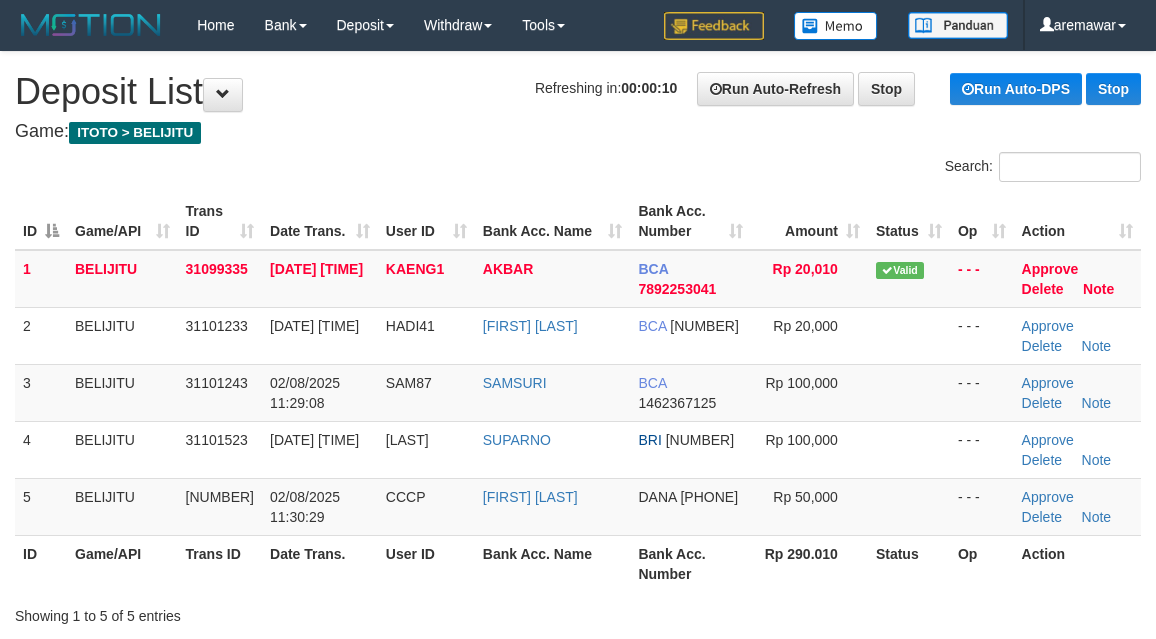 scroll, scrollTop: 0, scrollLeft: 0, axis: both 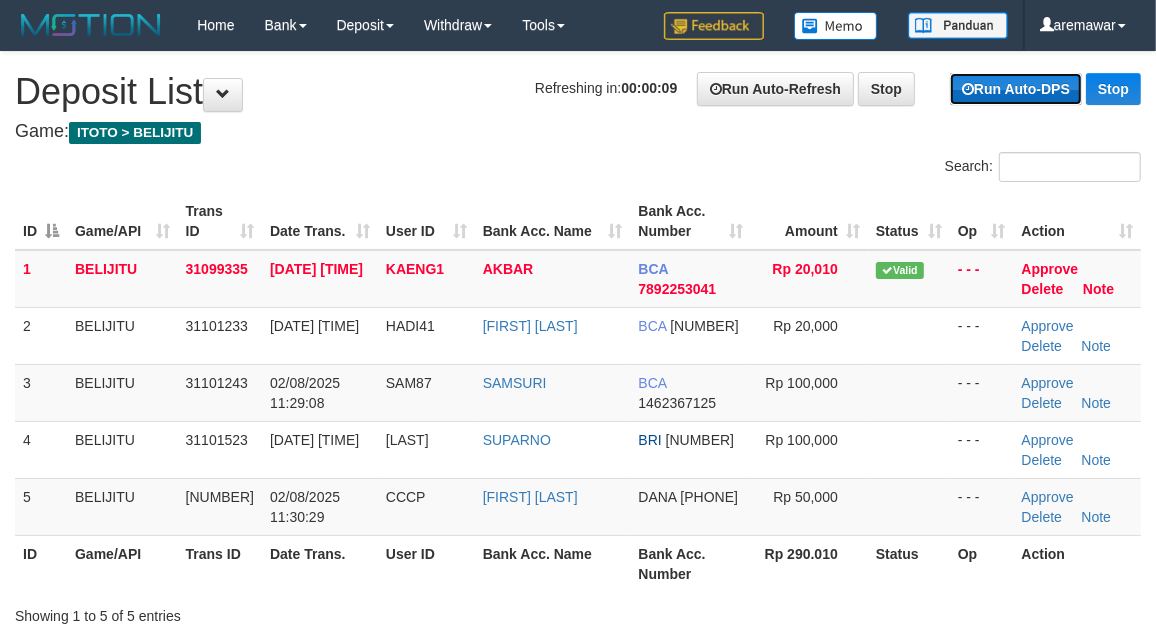 click on "Run Auto-DPS" at bounding box center [1016, 89] 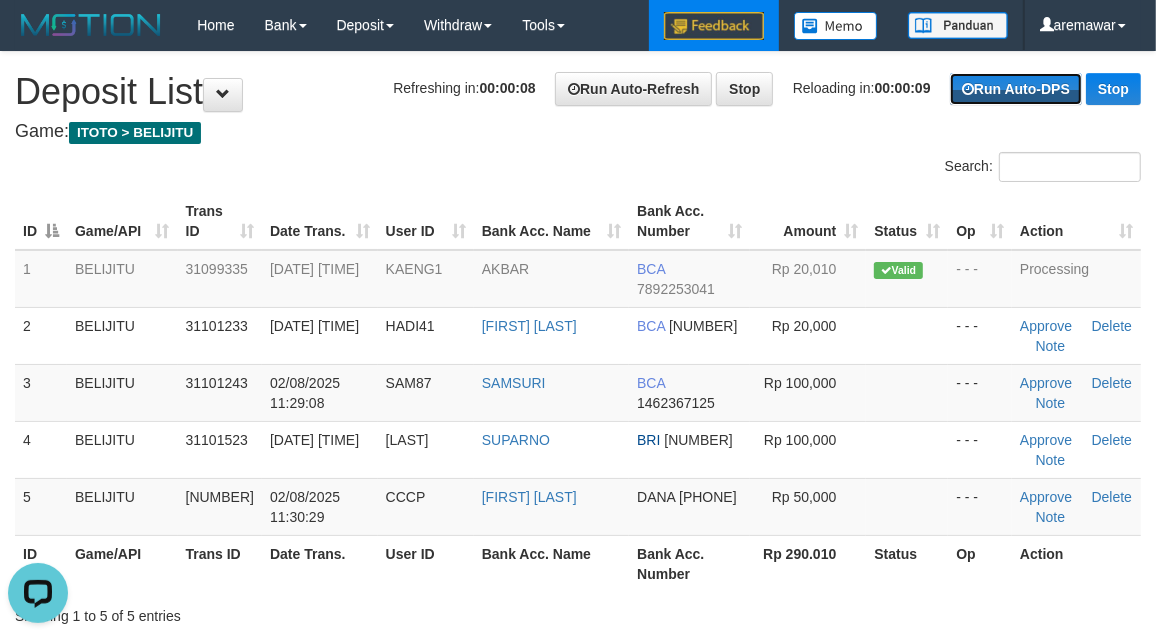 scroll, scrollTop: 0, scrollLeft: 0, axis: both 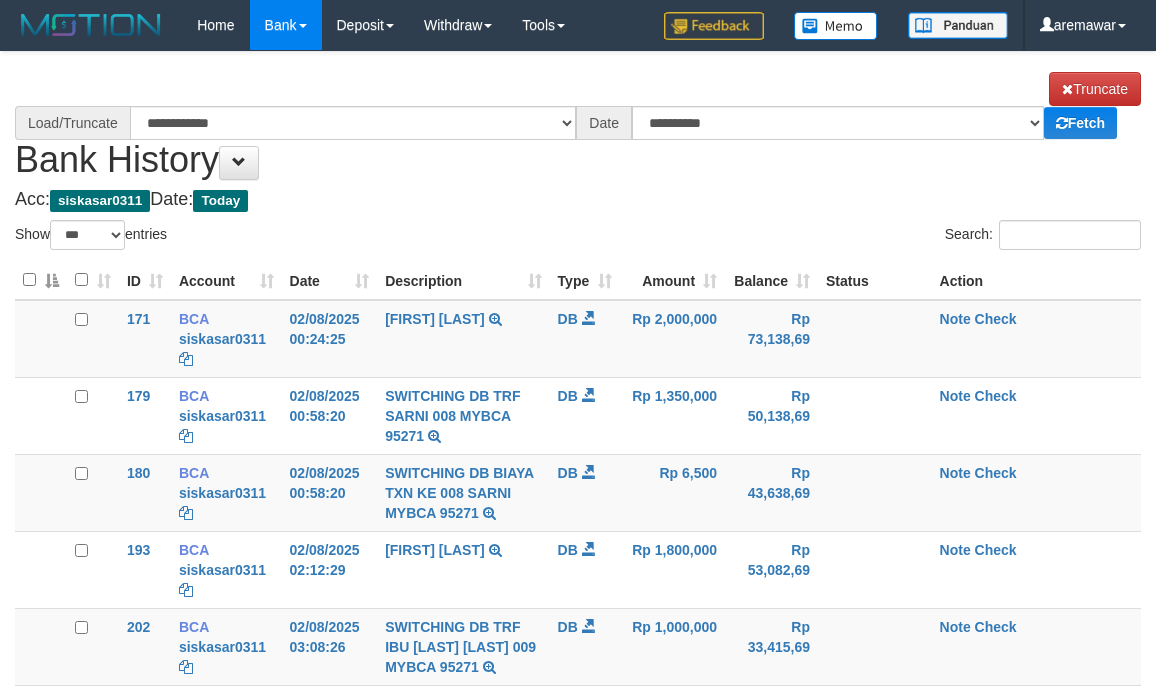 select on "***" 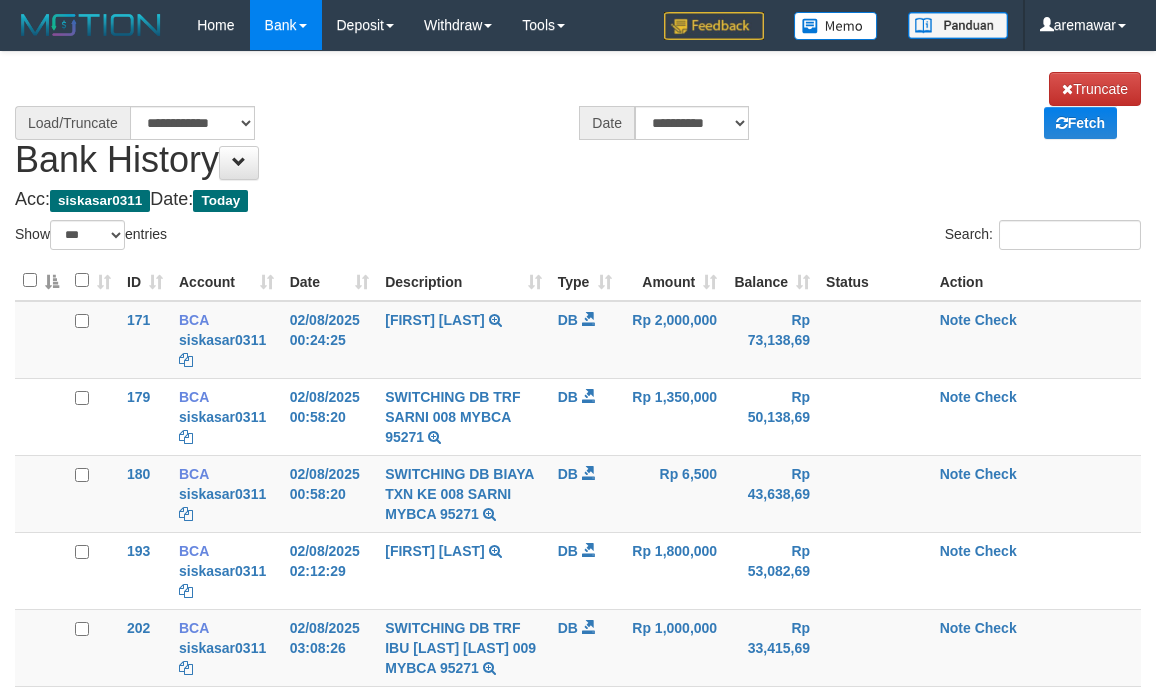 scroll, scrollTop: 0, scrollLeft: 0, axis: both 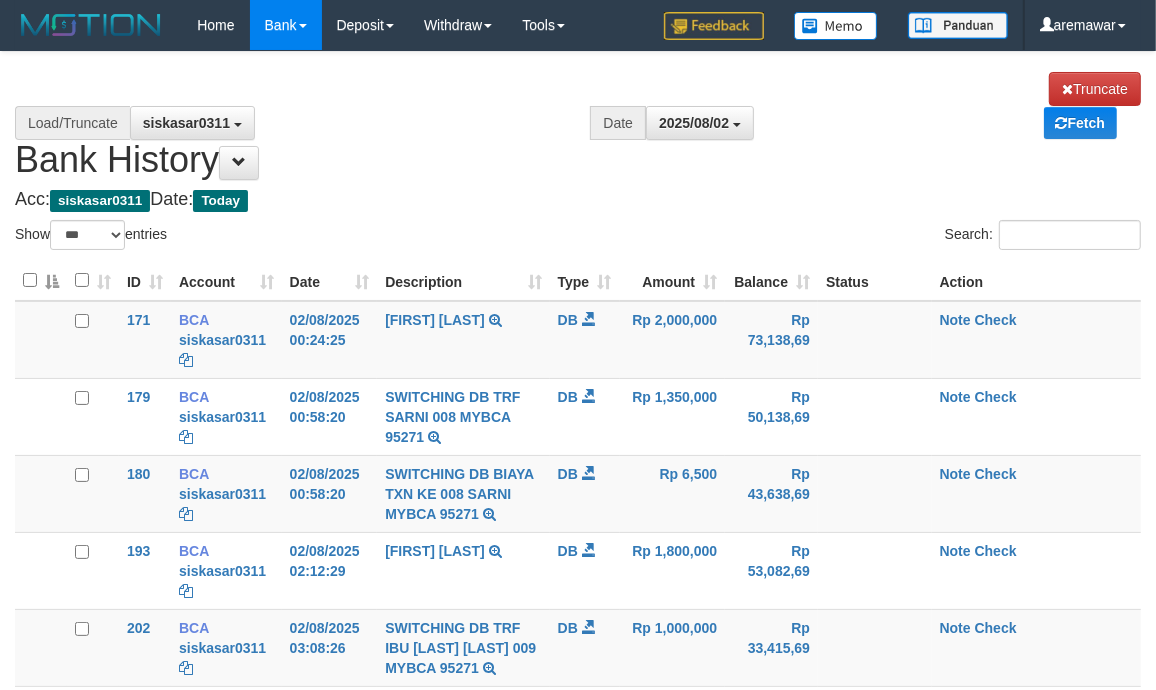 select on "****" 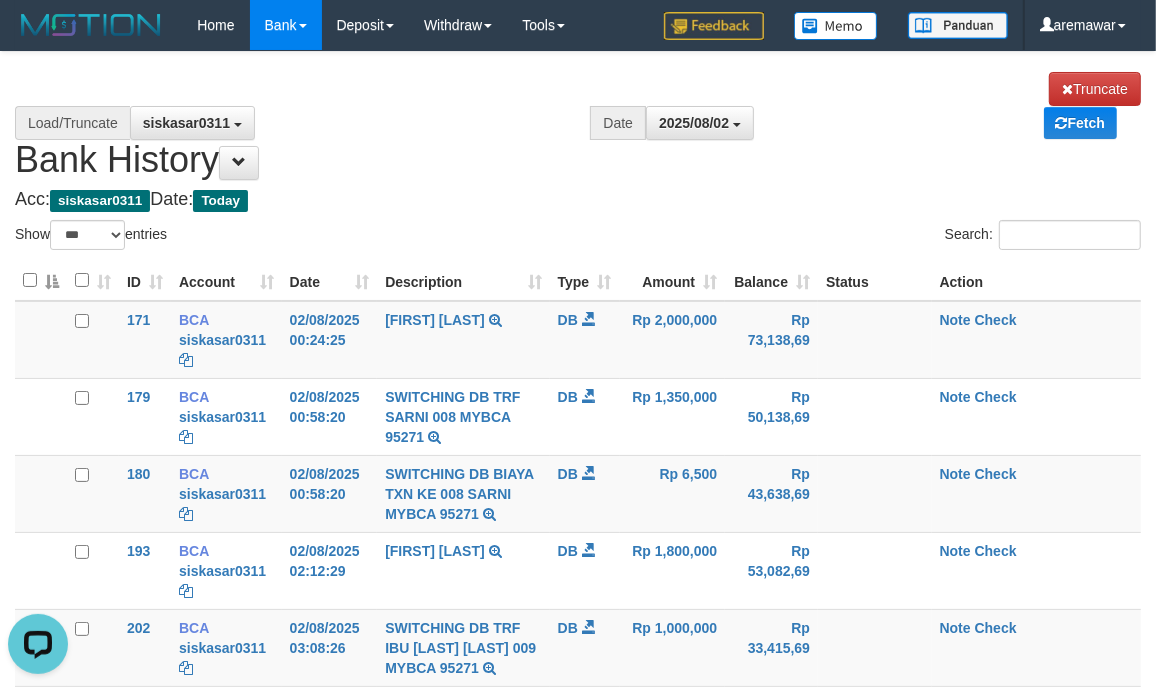 scroll, scrollTop: 721, scrollLeft: 0, axis: vertical 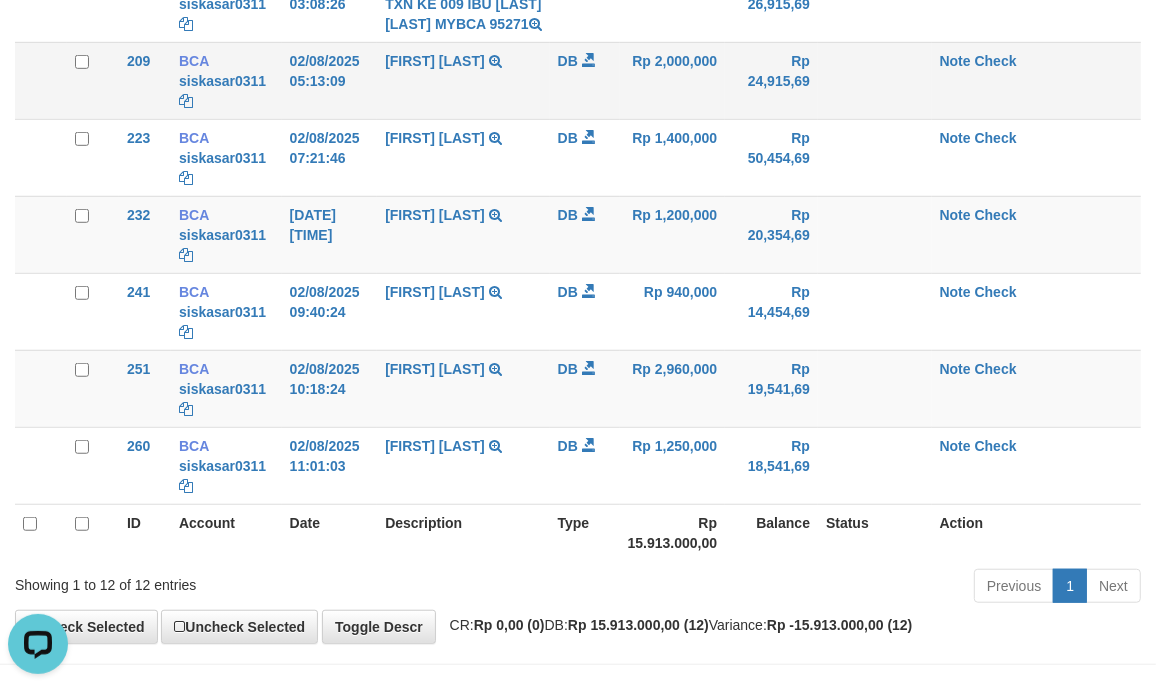 click on "[FIRST] [LAST]       TRSF E-BANKING DB 0208/FTSCY/WS95271
2000000.00[FIRST] [LAST]" at bounding box center [463, 80] 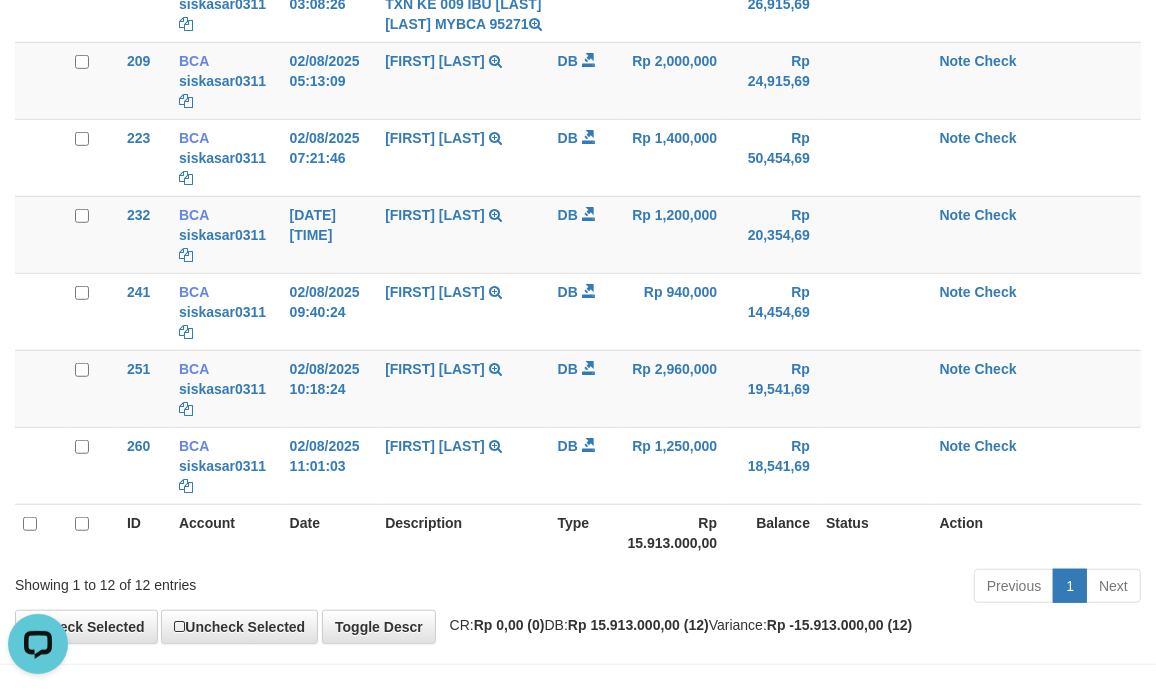 scroll, scrollTop: 0, scrollLeft: 0, axis: both 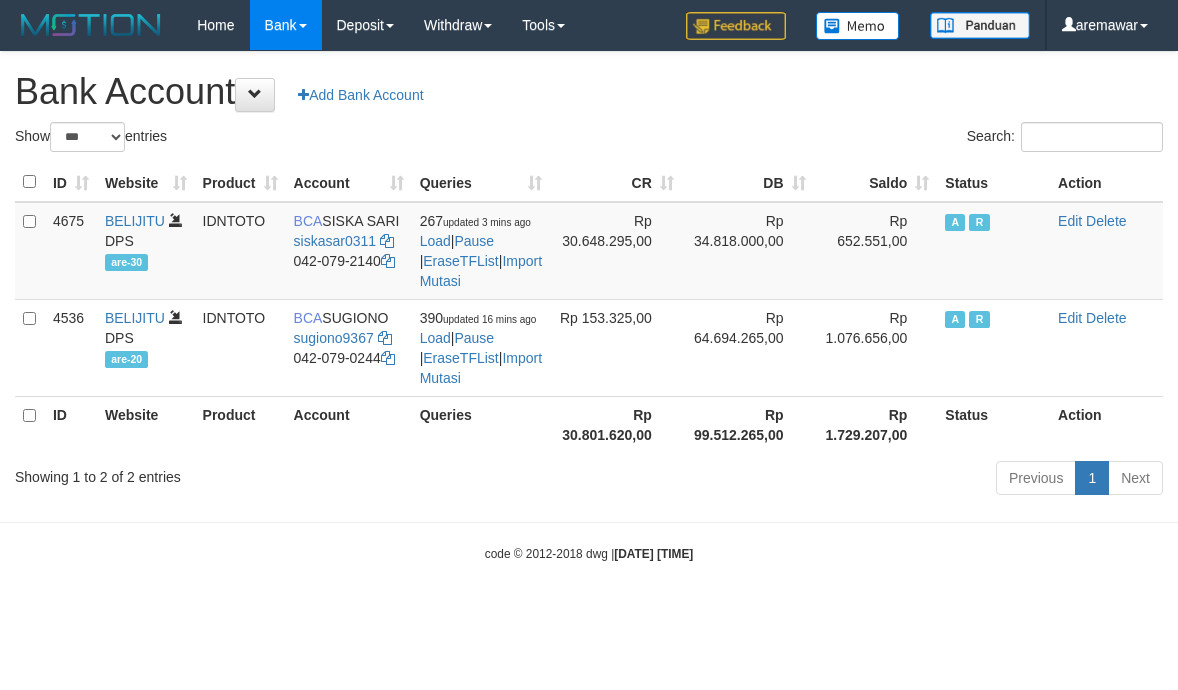 select on "***" 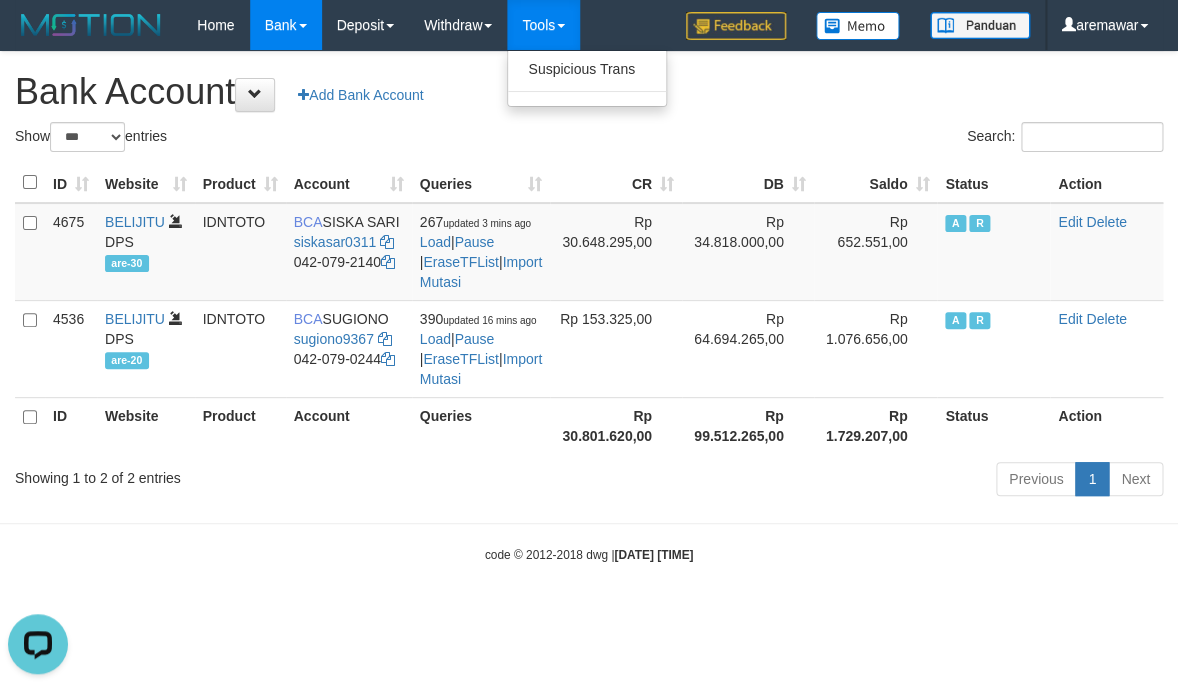 scroll, scrollTop: 0, scrollLeft: 0, axis: both 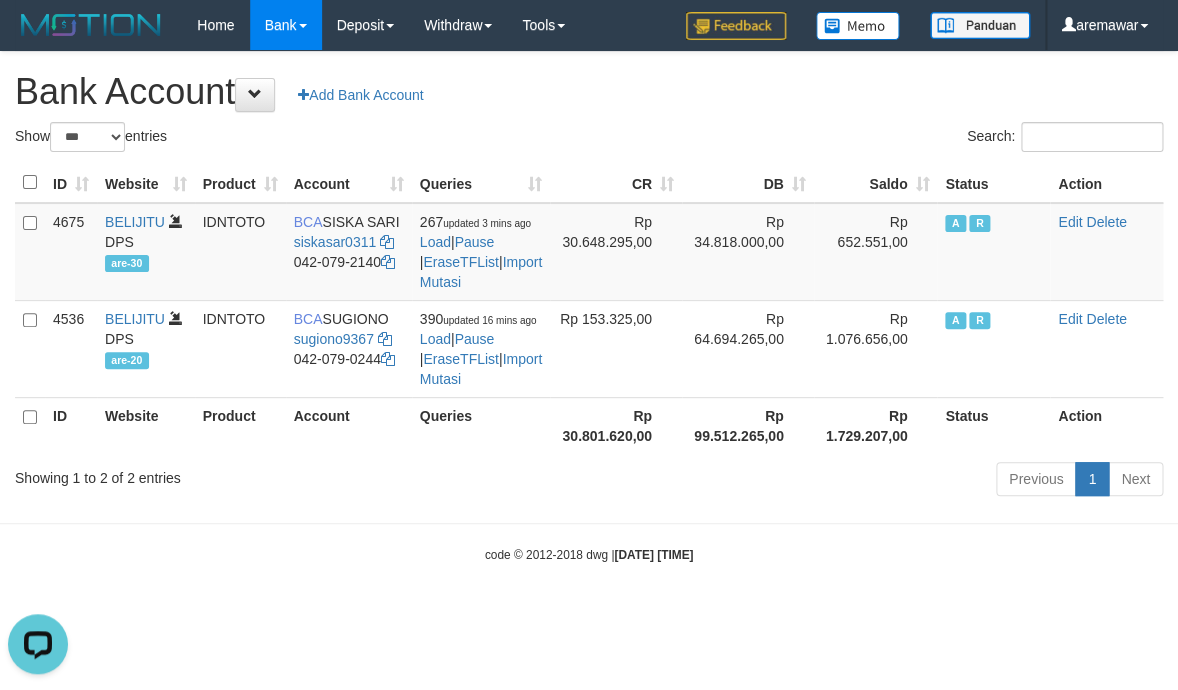 click on "**********" at bounding box center [589, 277] 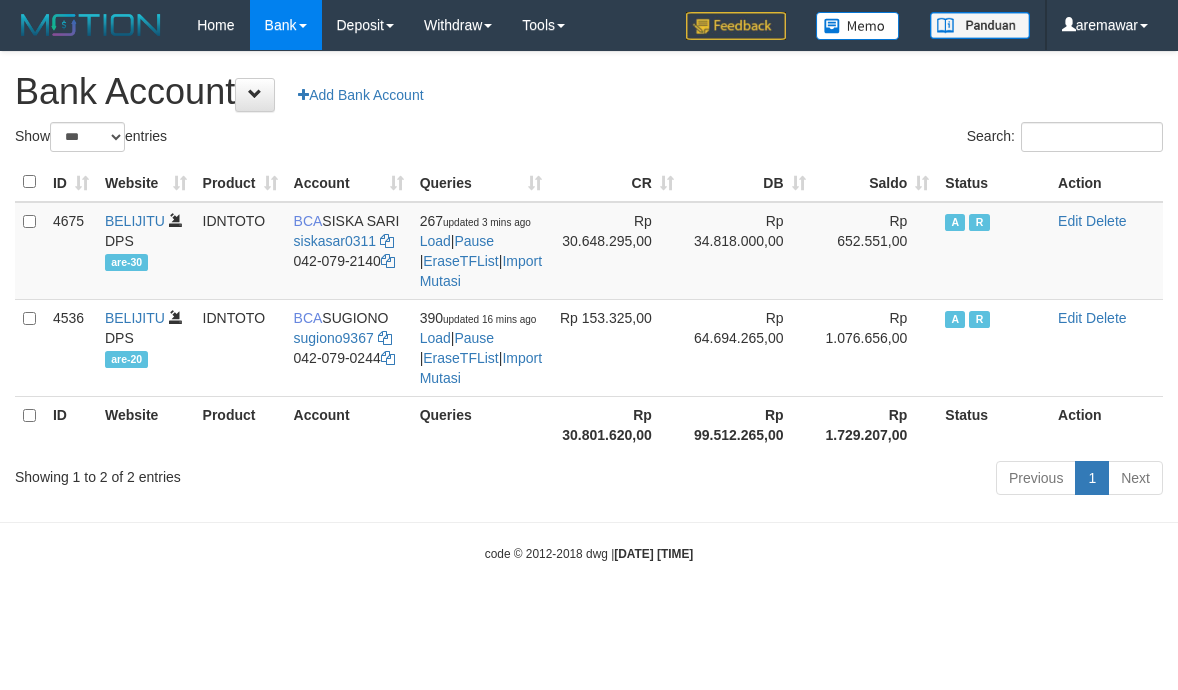 select on "***" 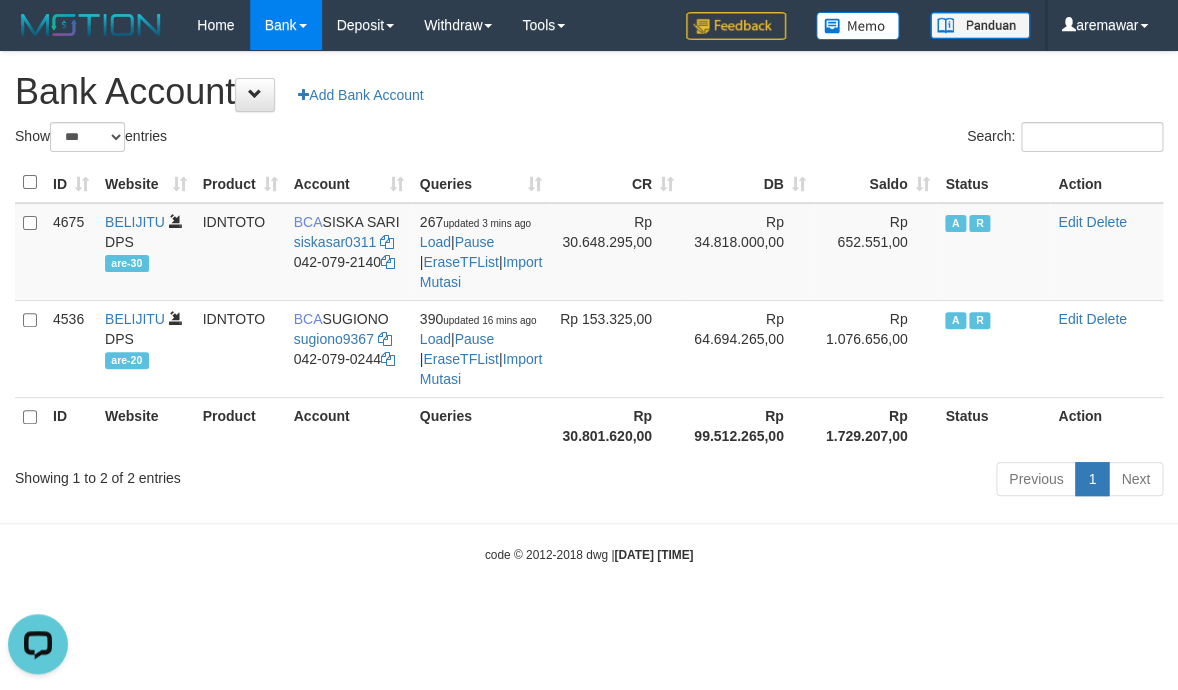scroll, scrollTop: 0, scrollLeft: 0, axis: both 